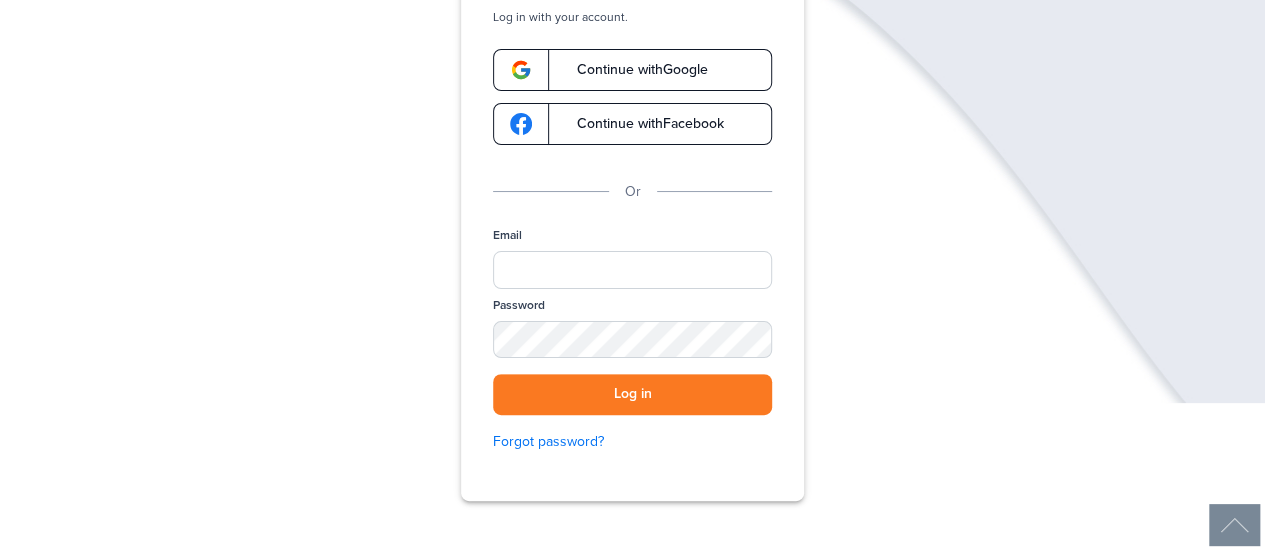 scroll, scrollTop: 241, scrollLeft: 0, axis: vertical 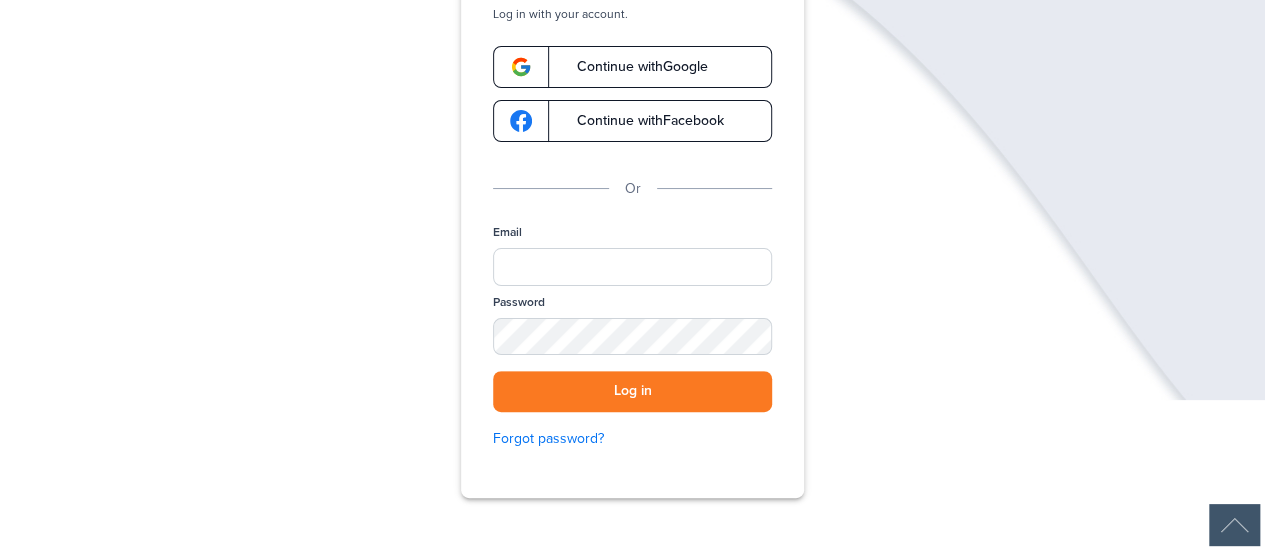 click on "Continue with  Google" at bounding box center (632, 67) 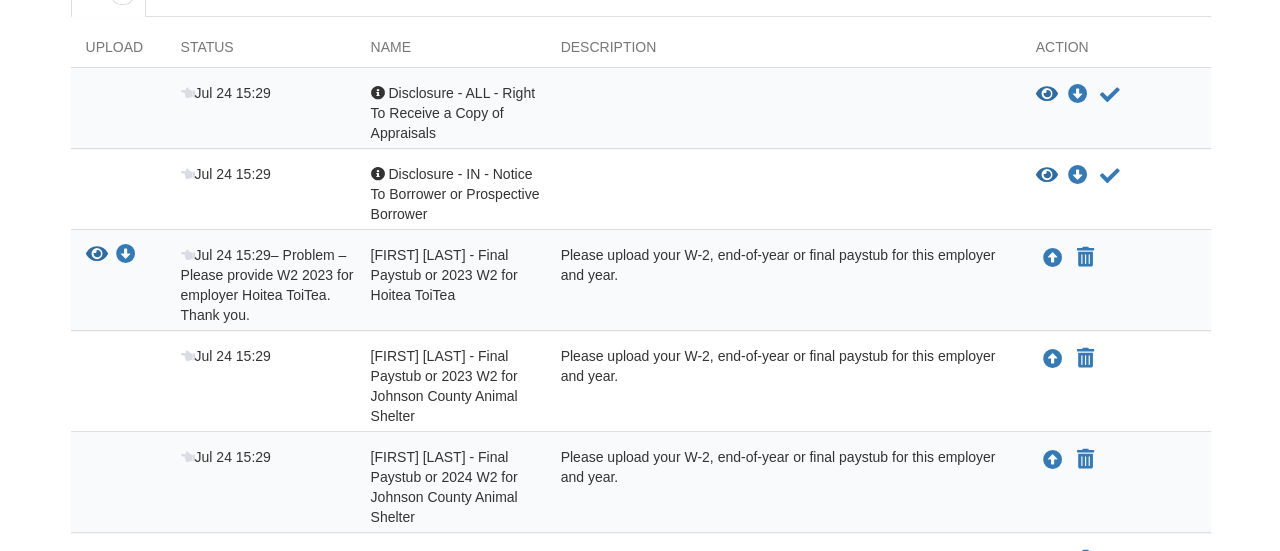 scroll, scrollTop: 377, scrollLeft: 0, axis: vertical 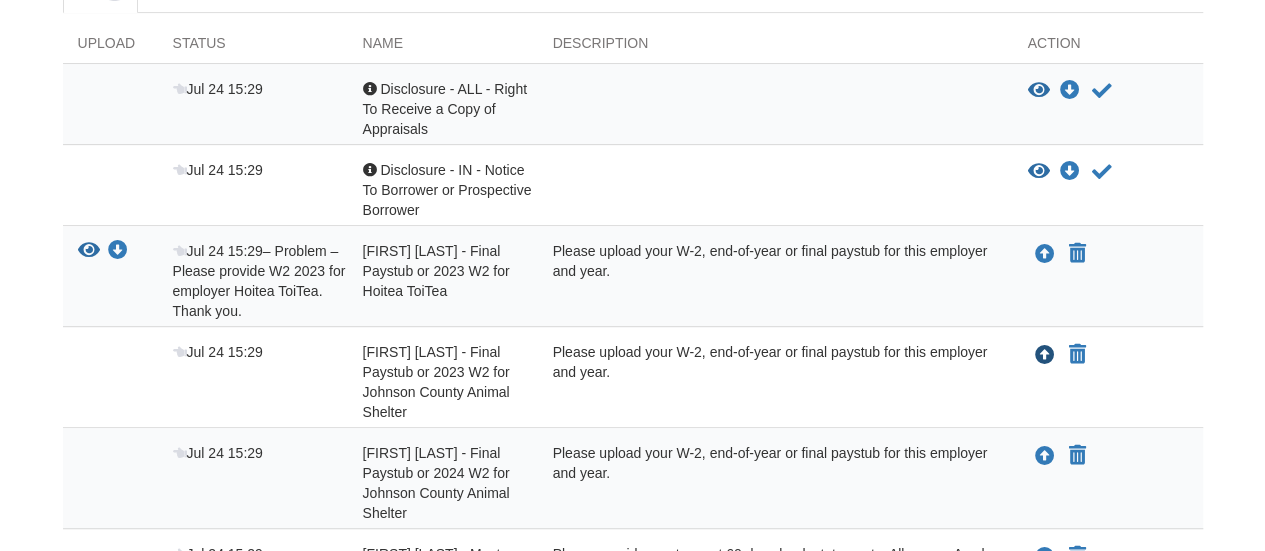 click at bounding box center [1045, 356] 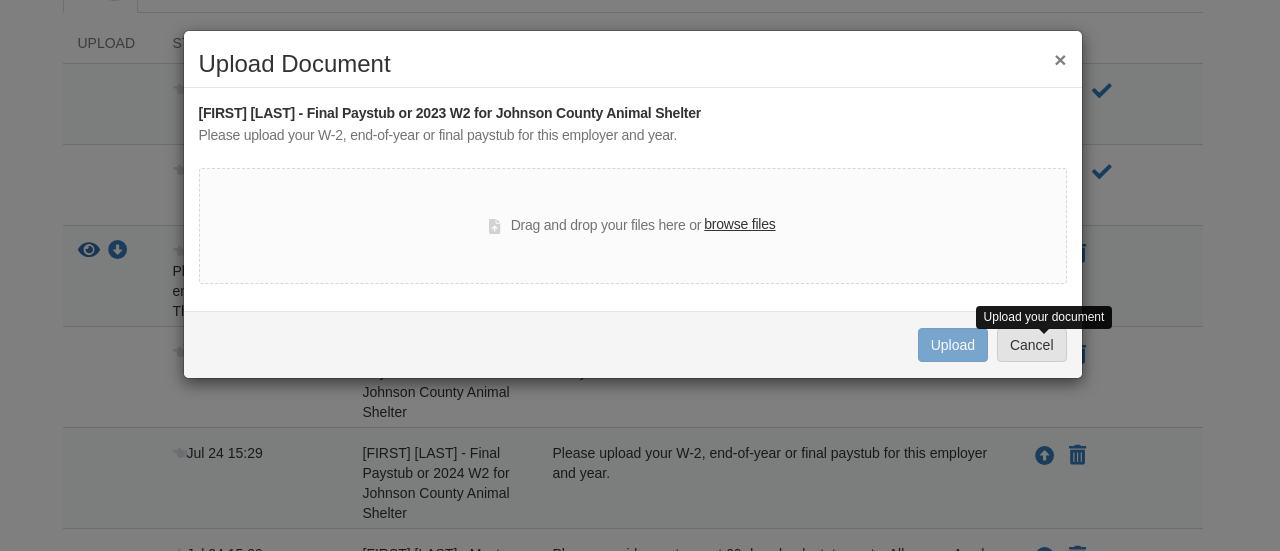 click on "browse files" at bounding box center [739, 225] 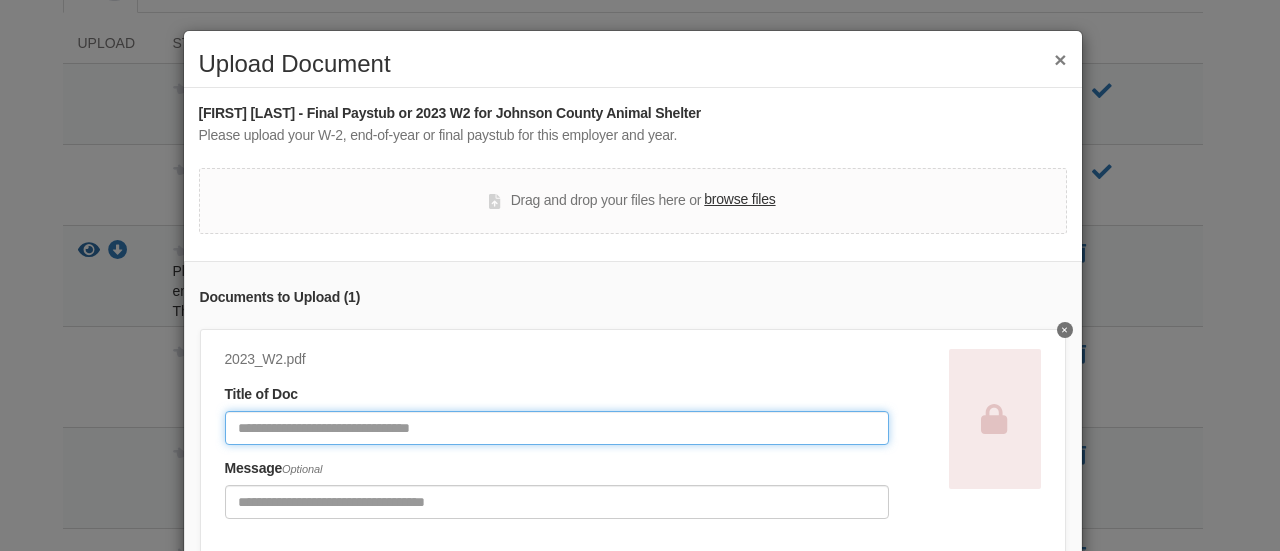click 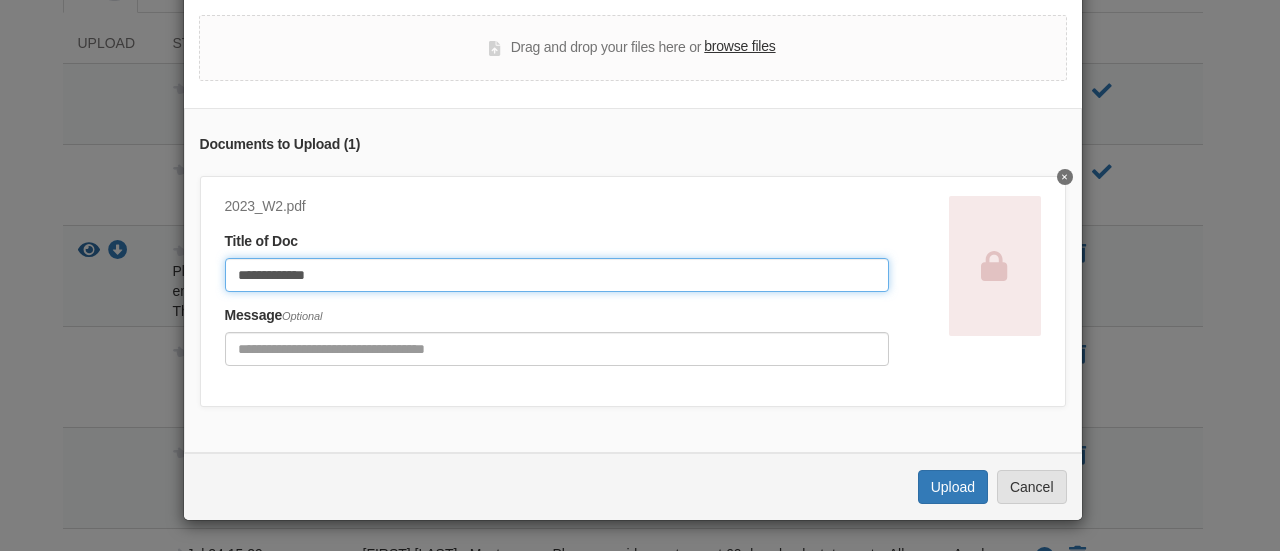 scroll, scrollTop: 164, scrollLeft: 0, axis: vertical 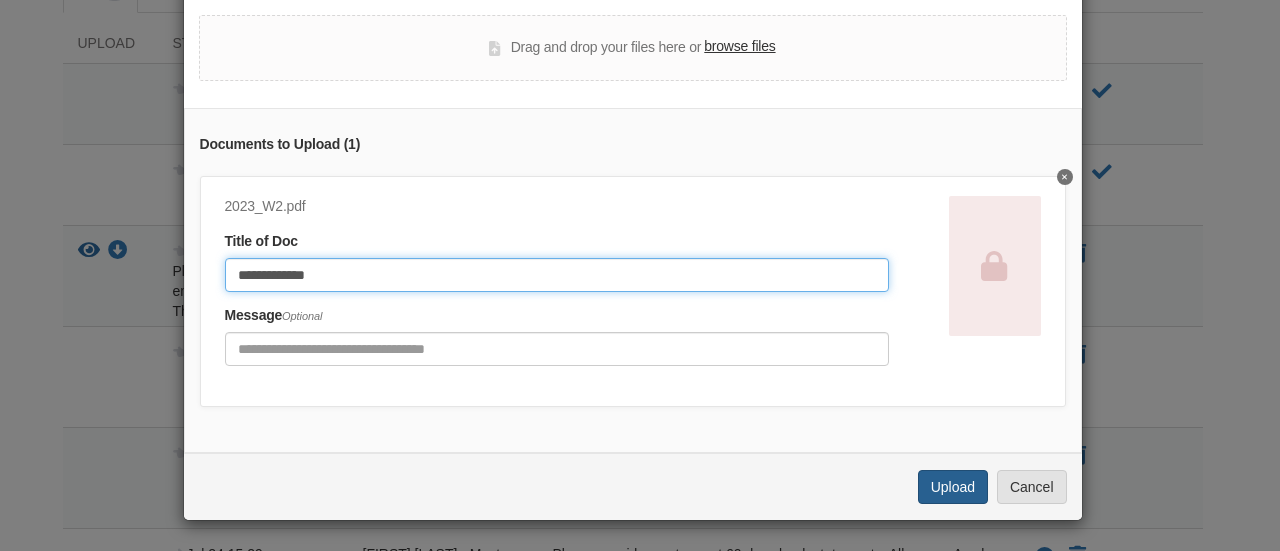 type on "**********" 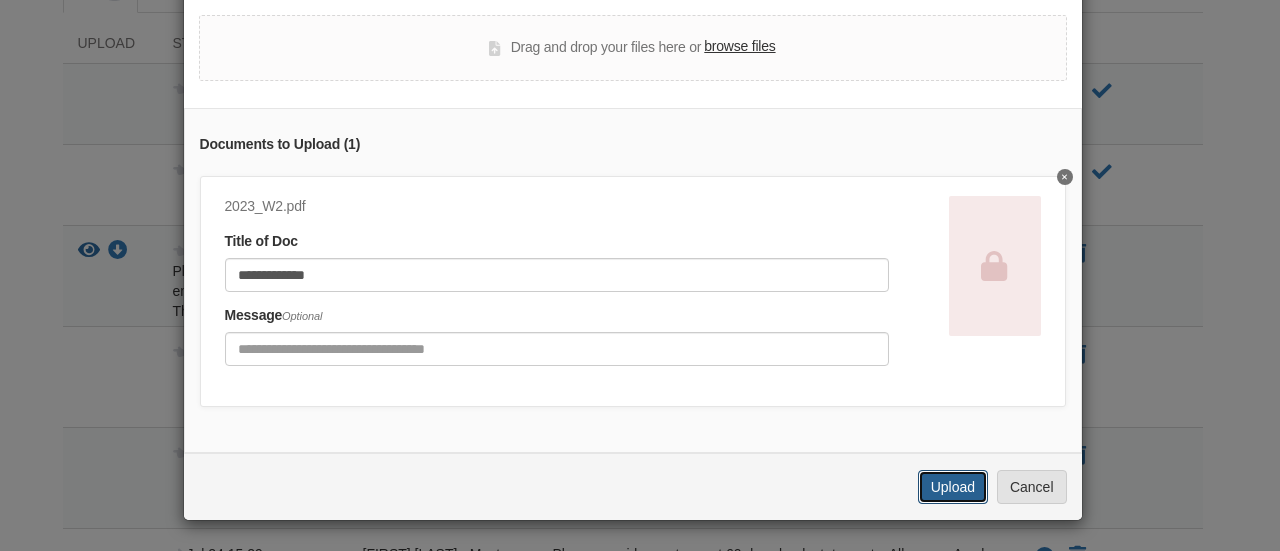 click on "Upload" at bounding box center [953, 487] 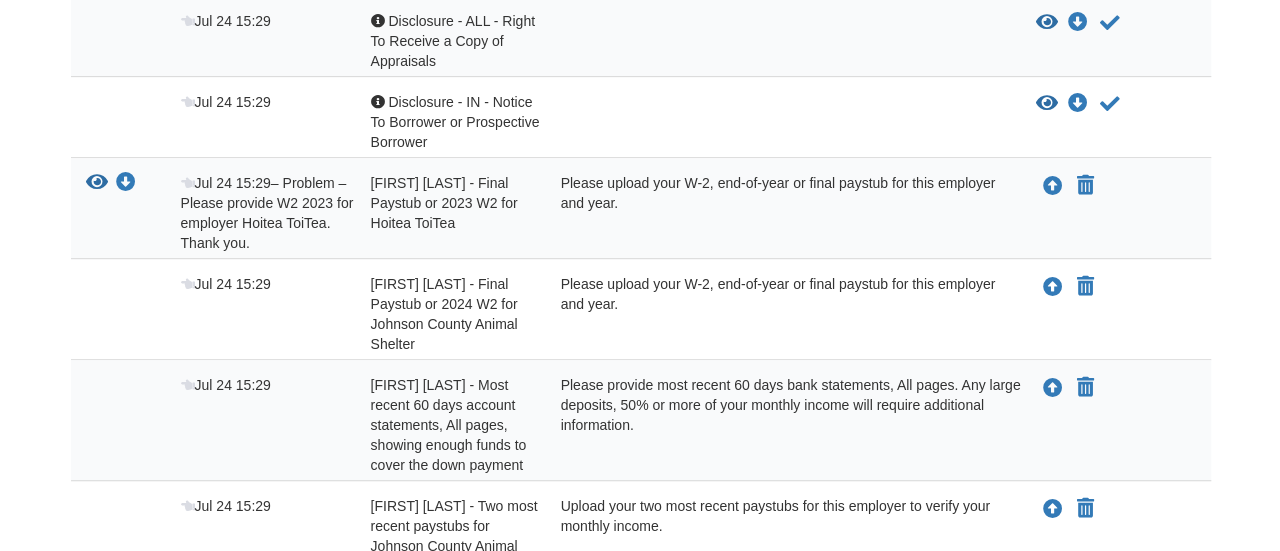scroll, scrollTop: 448, scrollLeft: 0, axis: vertical 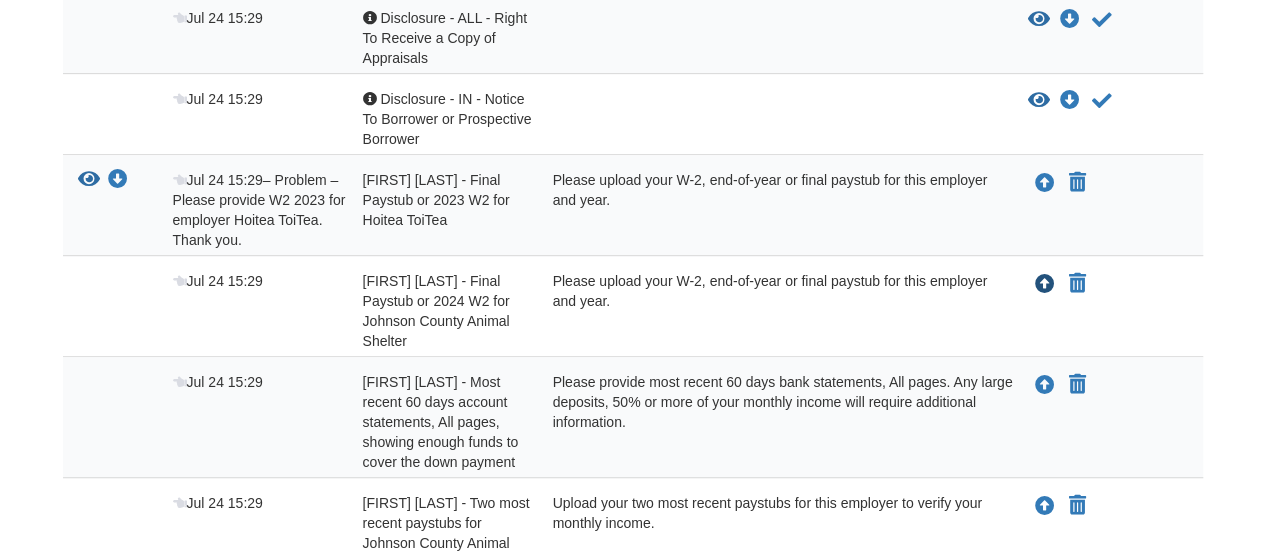 click at bounding box center [1045, 285] 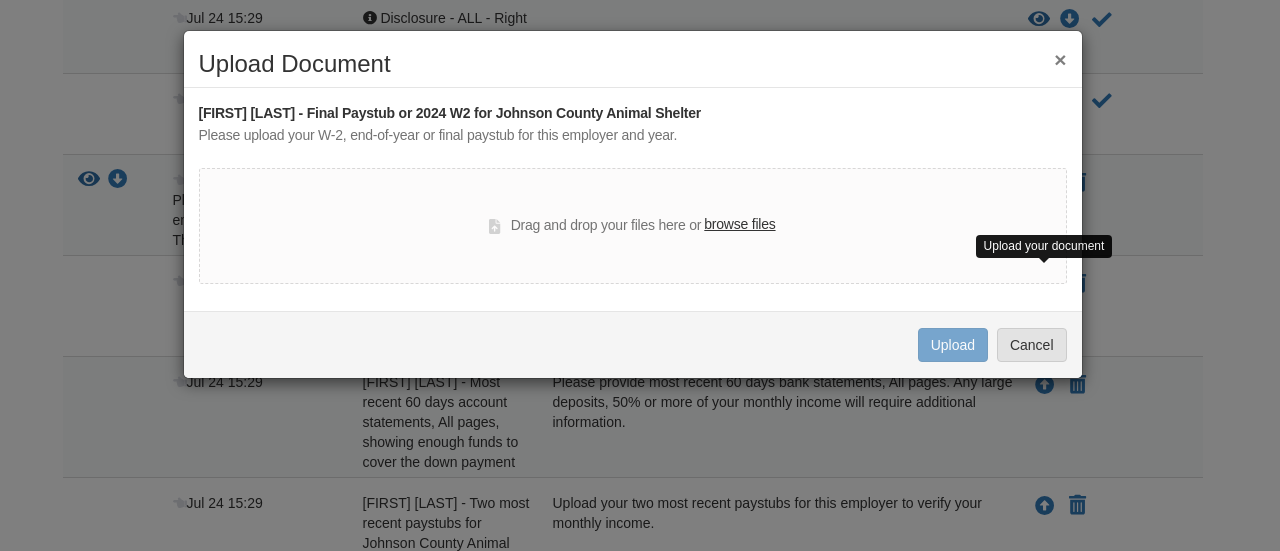 click on "browse files" at bounding box center (739, 225) 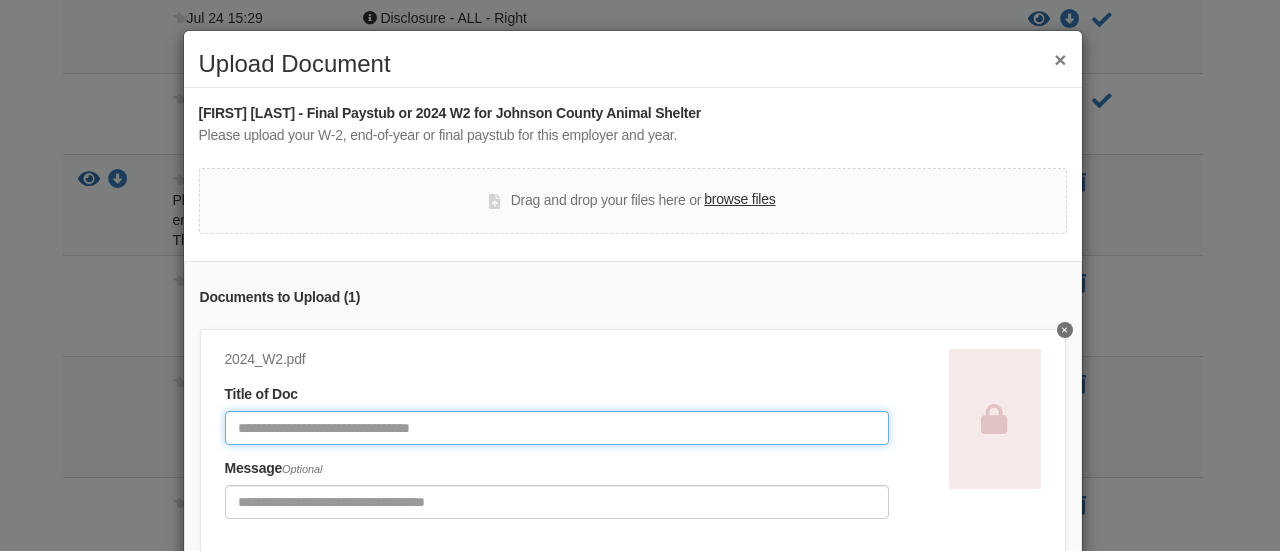 click 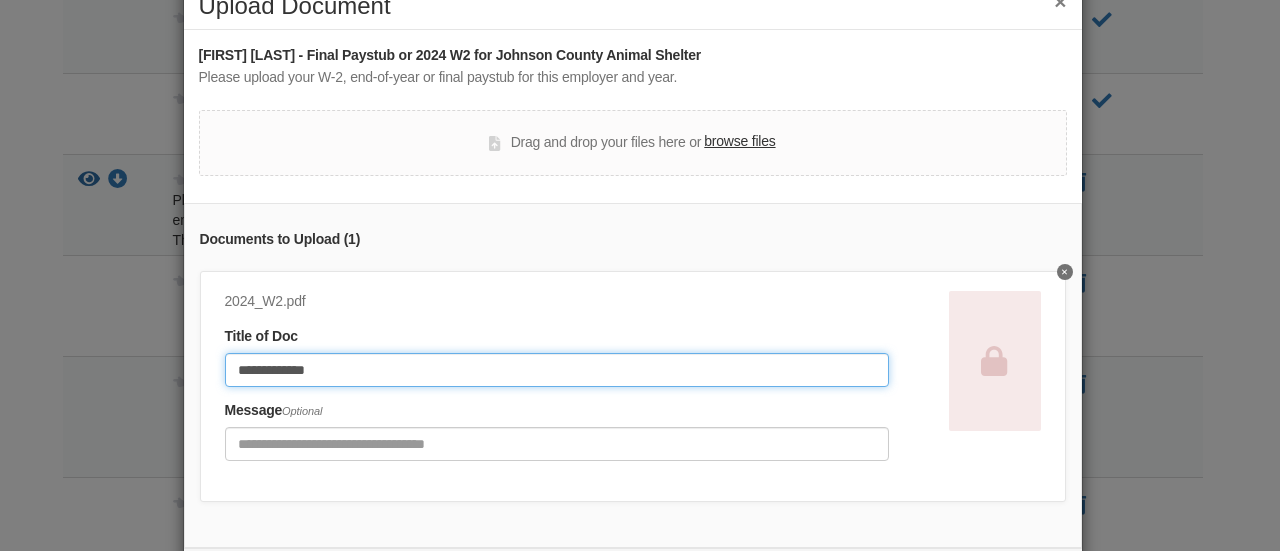 scroll, scrollTop: 164, scrollLeft: 0, axis: vertical 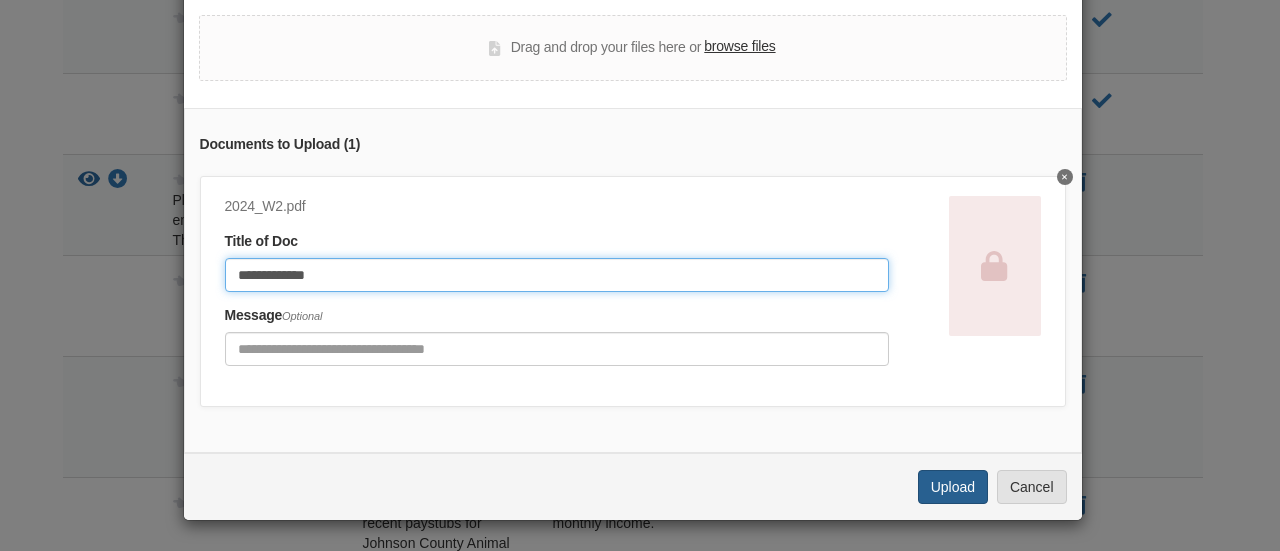 type on "**********" 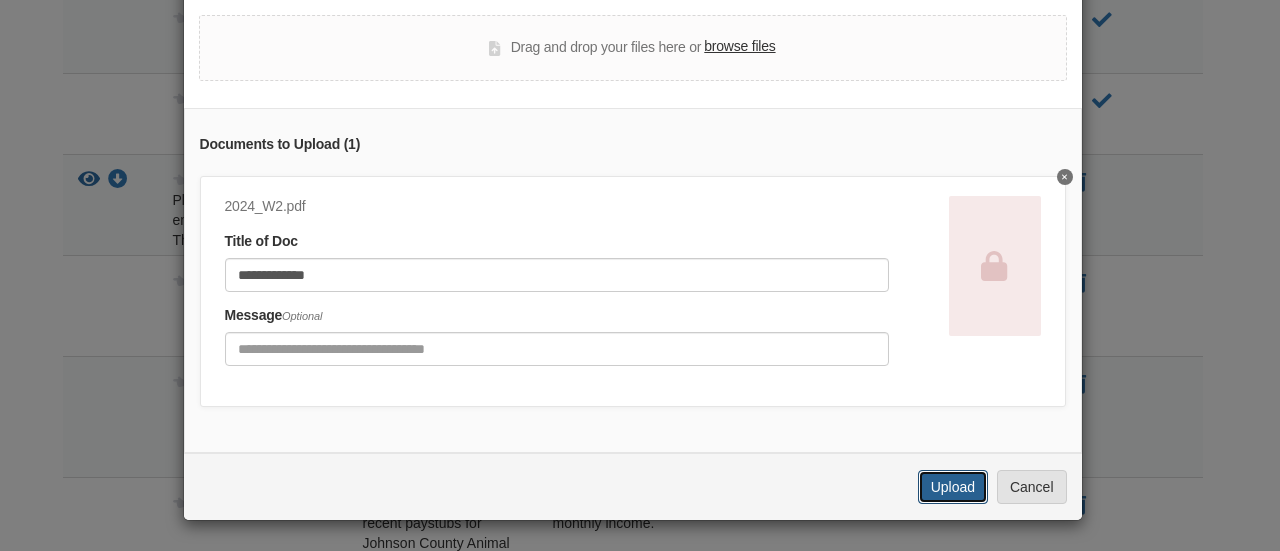 click on "Upload" at bounding box center [953, 487] 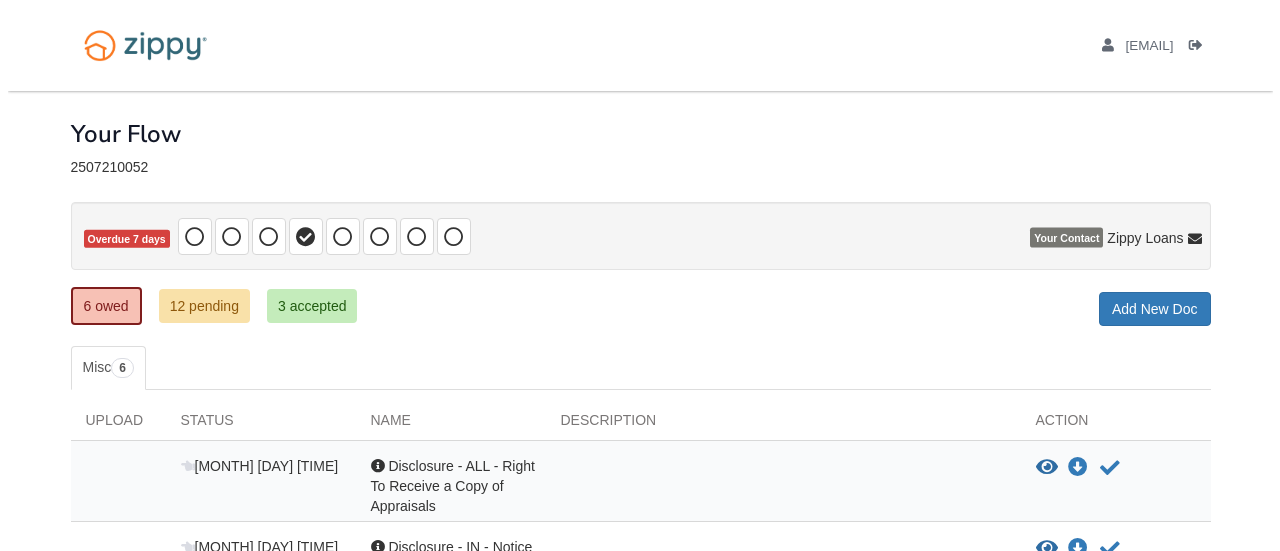 scroll, scrollTop: 448, scrollLeft: 0, axis: vertical 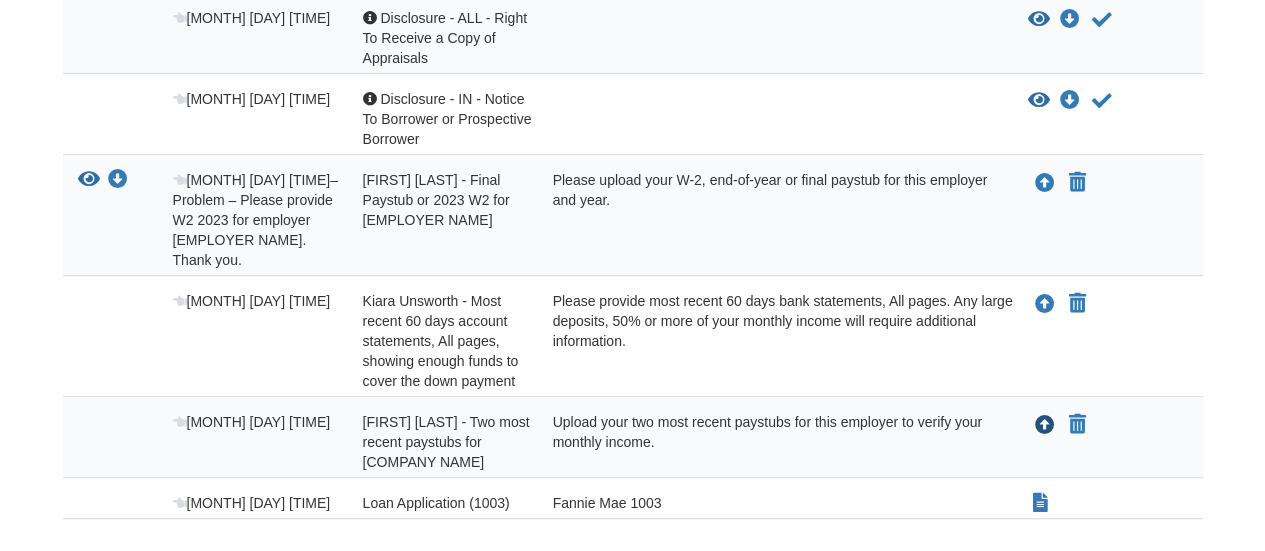 click at bounding box center [1045, 426] 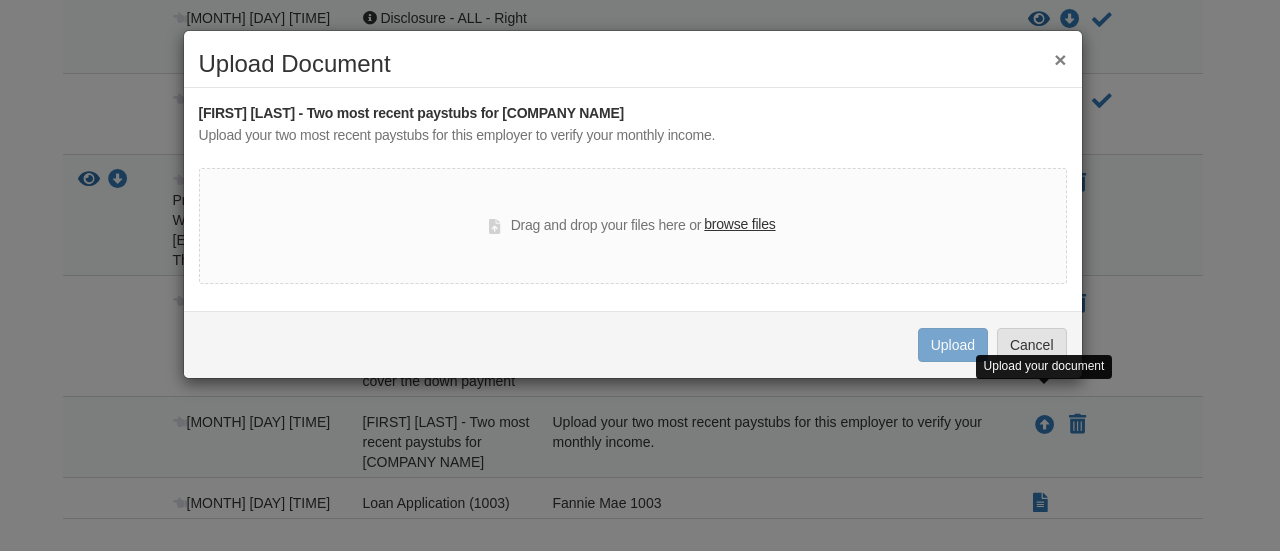 click on "browse files" at bounding box center [739, 225] 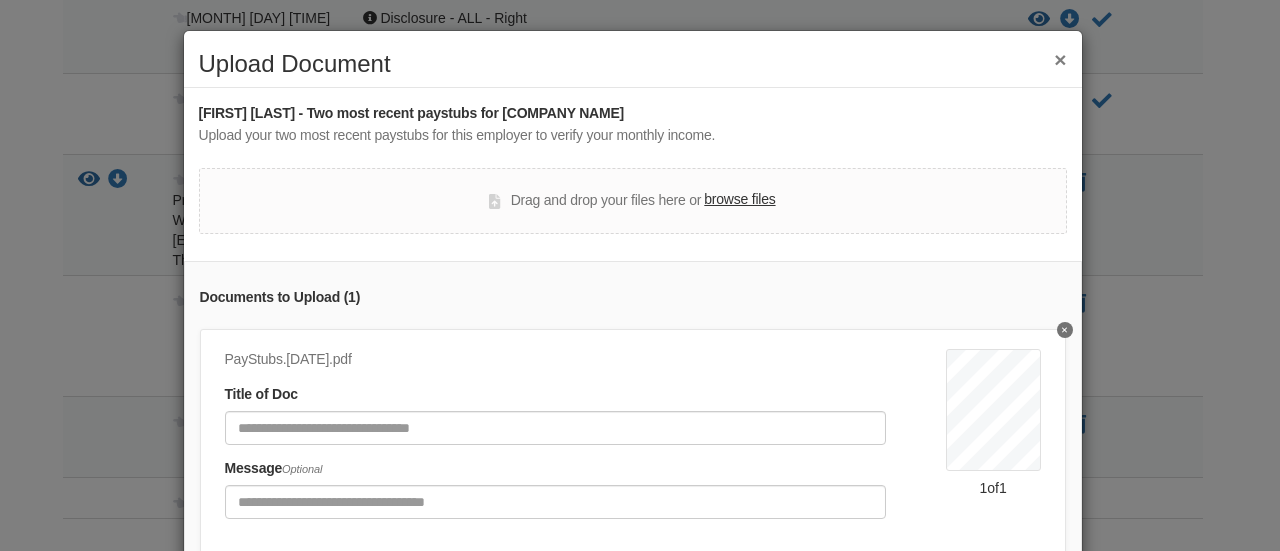 click on "browse files" at bounding box center [739, 200] 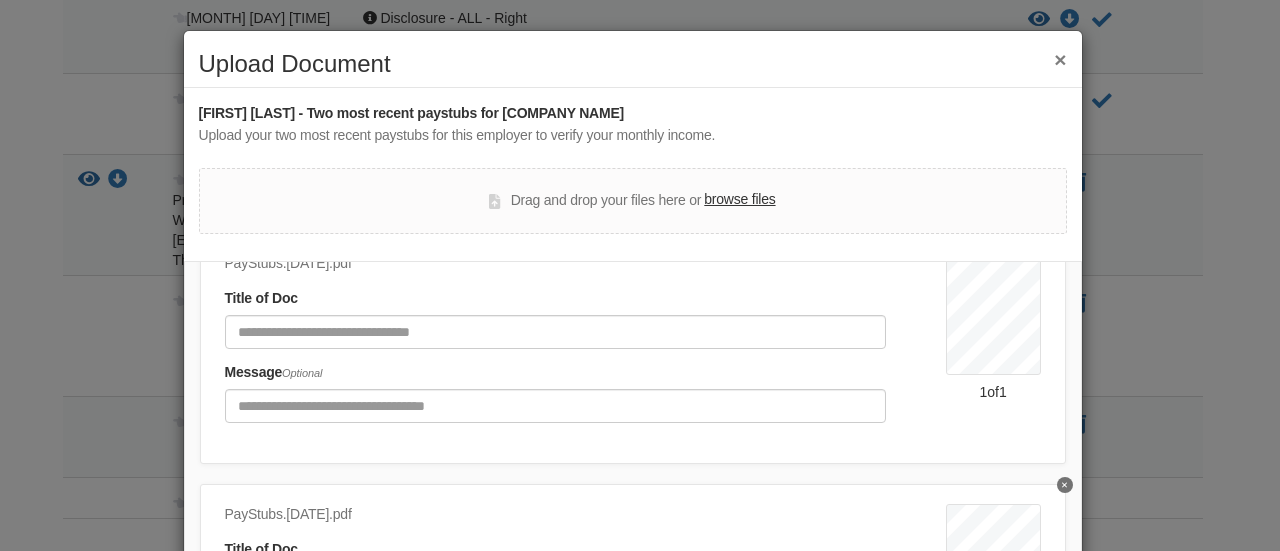 scroll, scrollTop: 108, scrollLeft: 0, axis: vertical 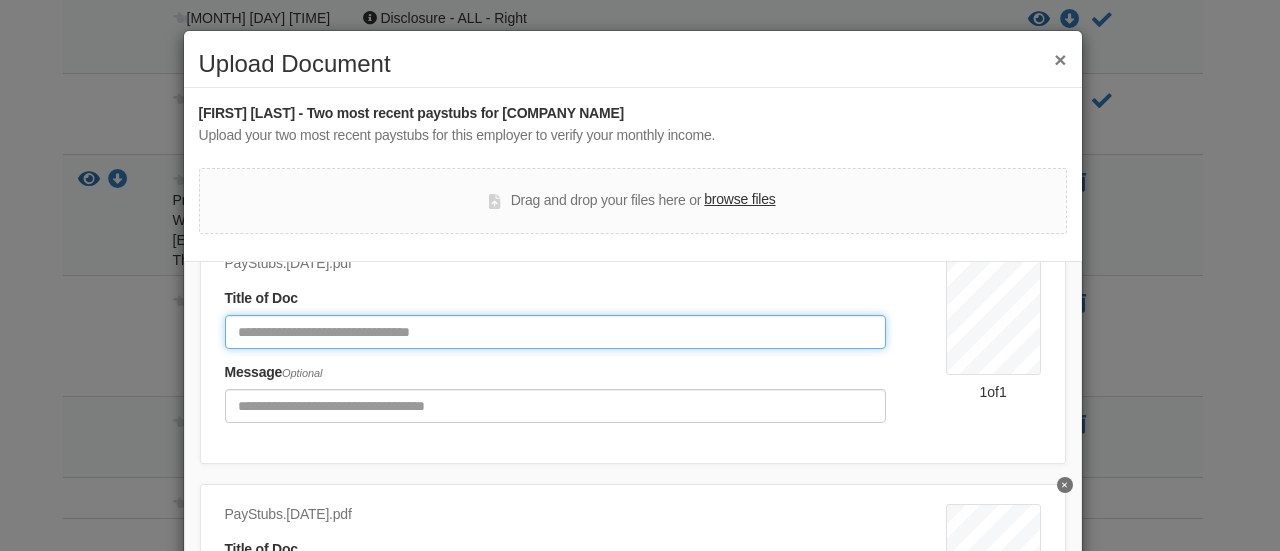 click 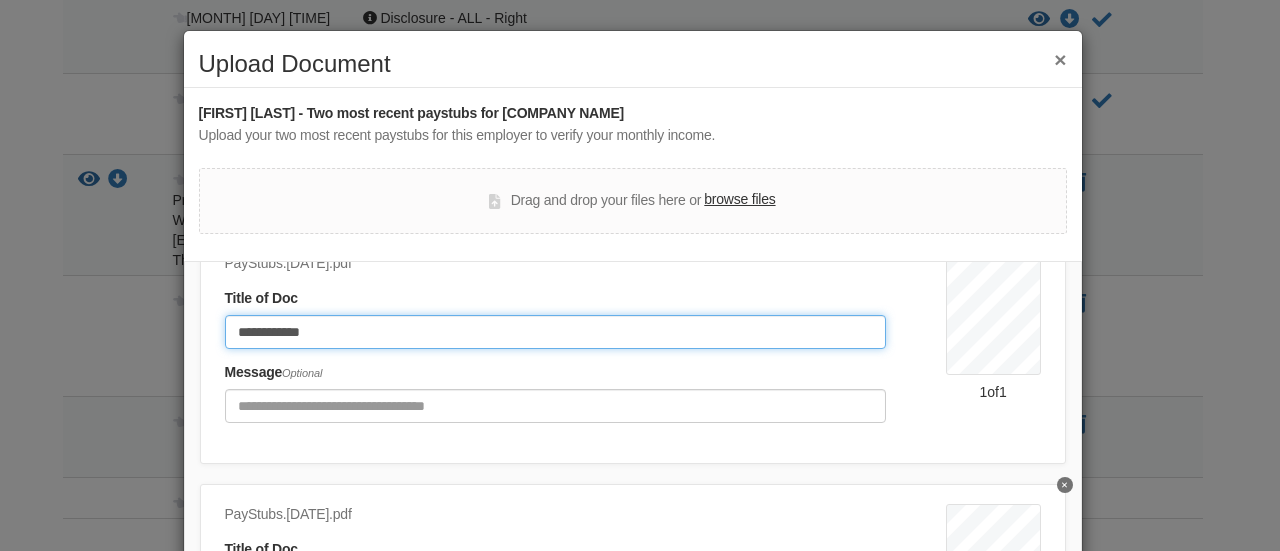 scroll, scrollTop: 109, scrollLeft: 0, axis: vertical 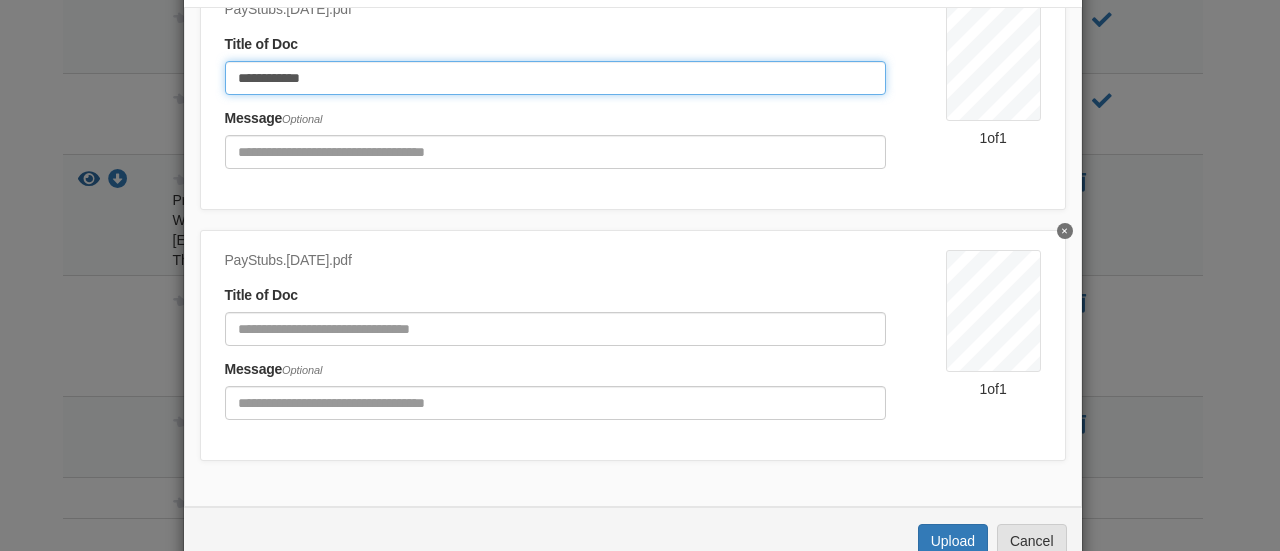 type on "**********" 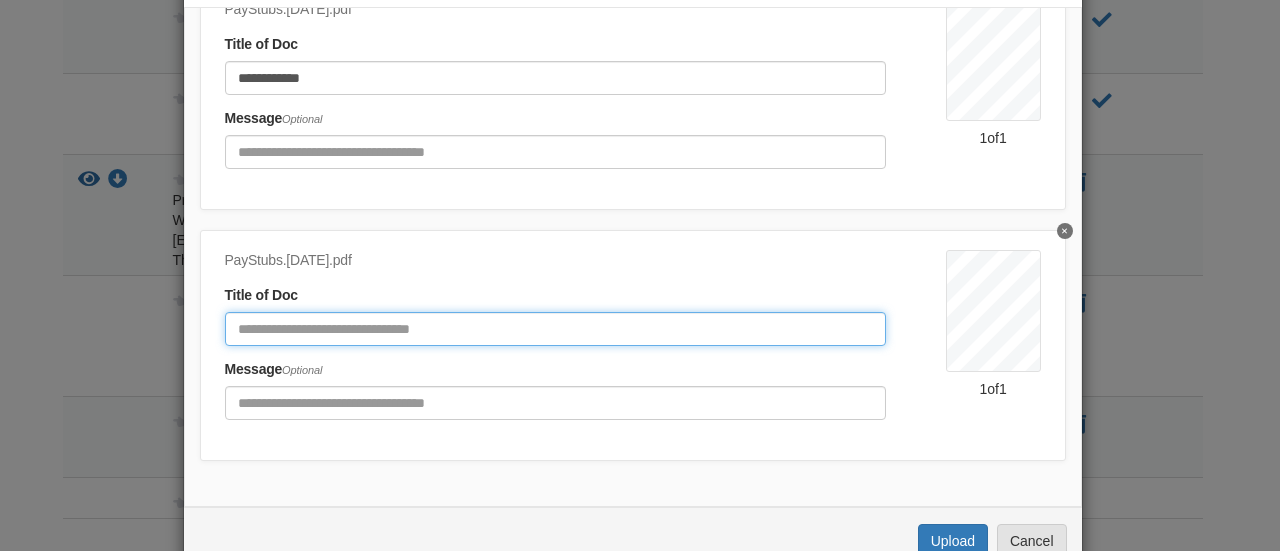 click 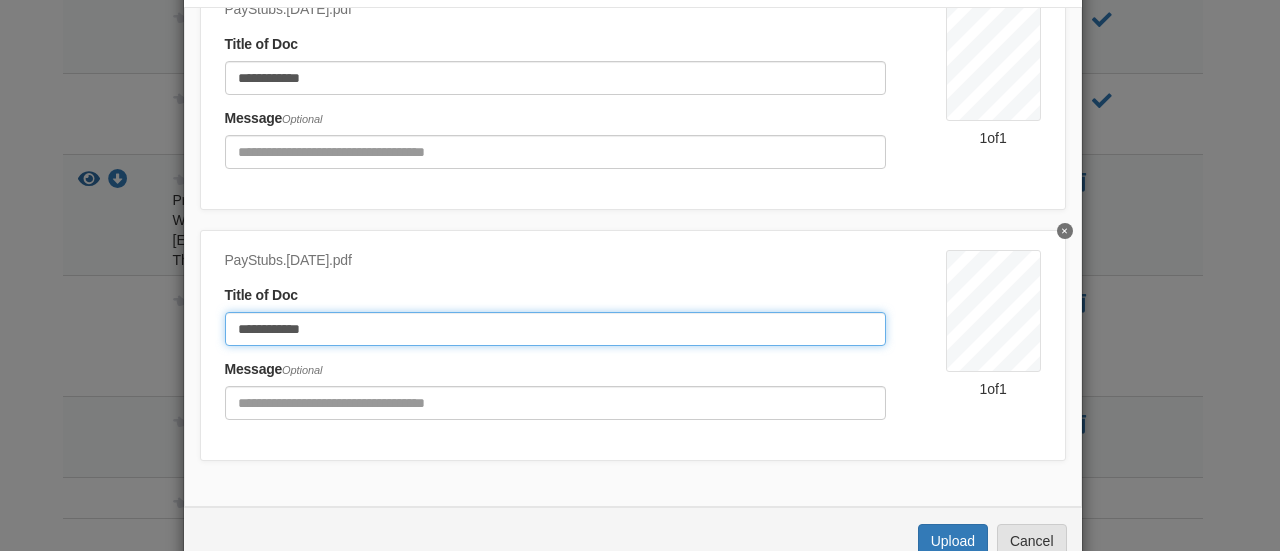scroll, scrollTop: 306, scrollLeft: 0, axis: vertical 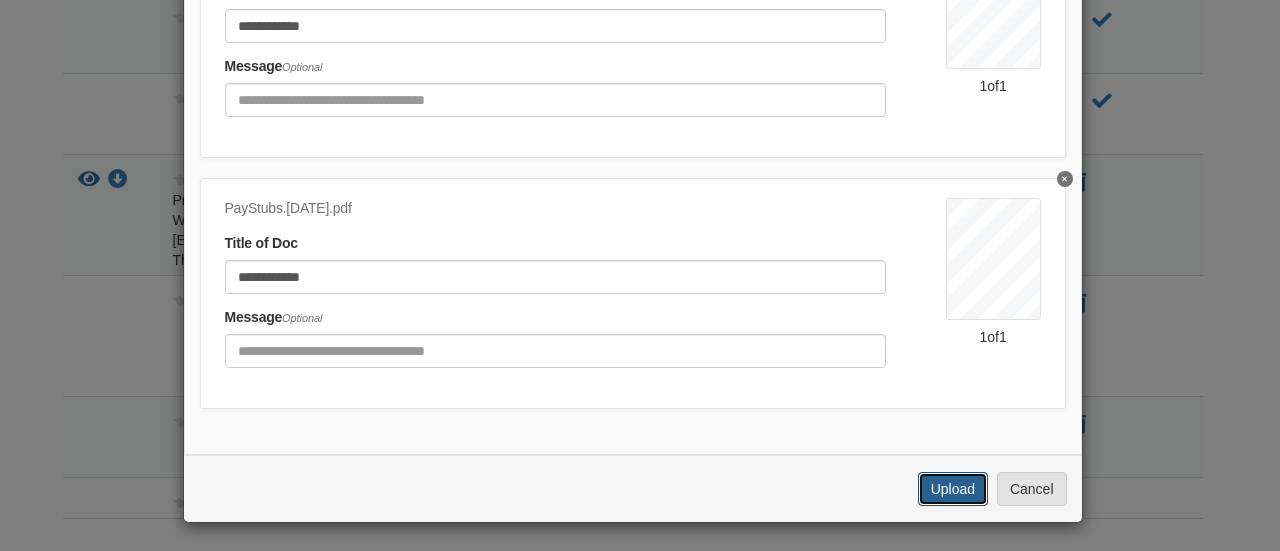 click on "Upload" at bounding box center (953, 489) 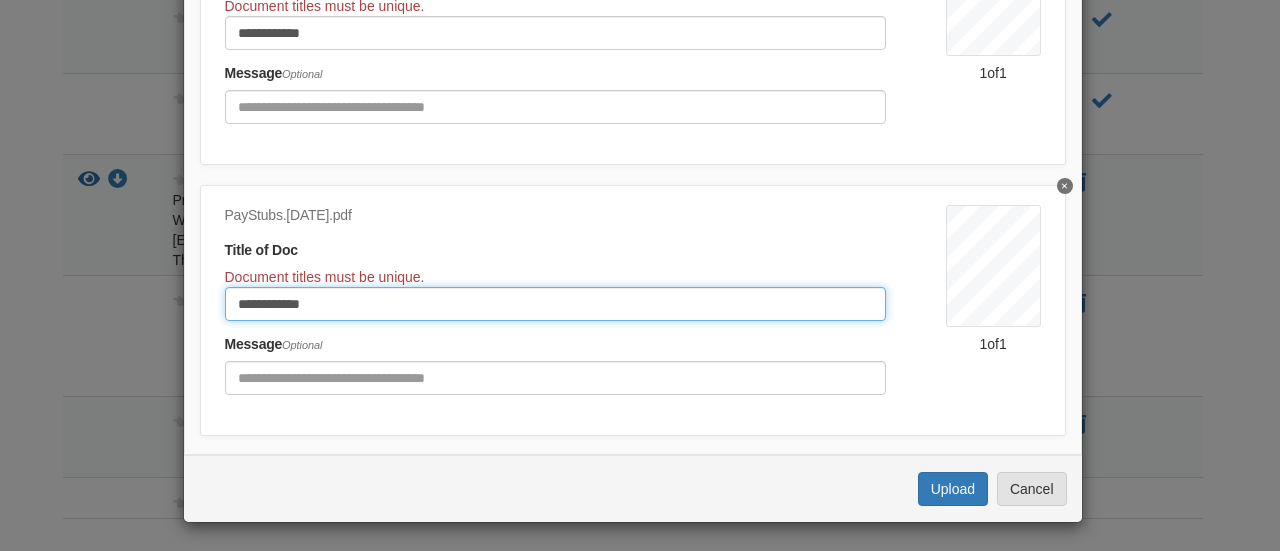 click on "**********" at bounding box center (555, 304) 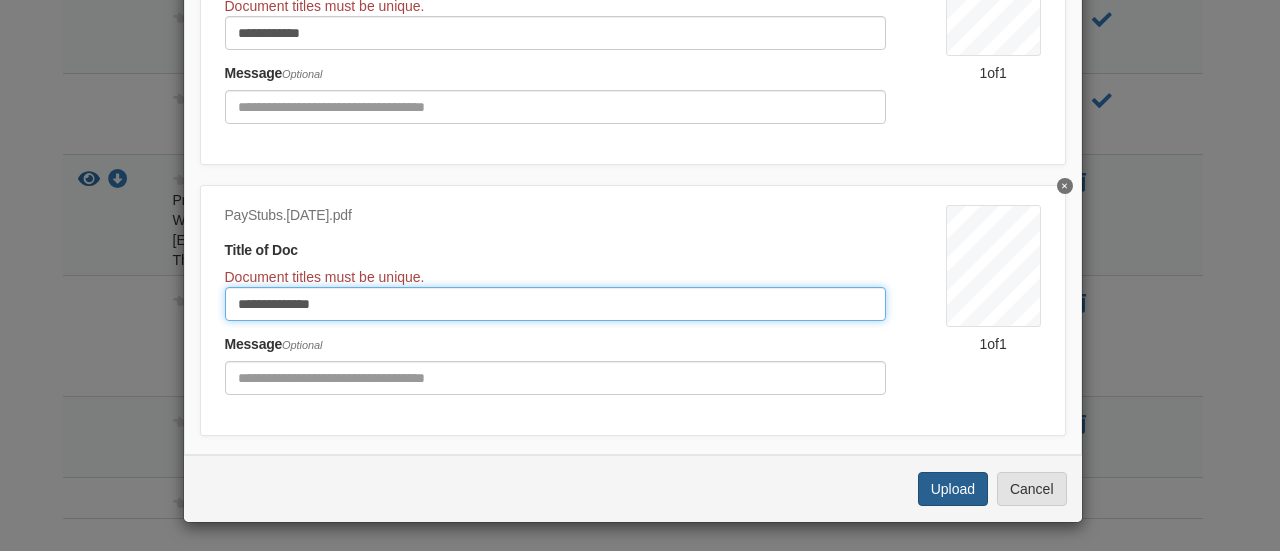 type on "**********" 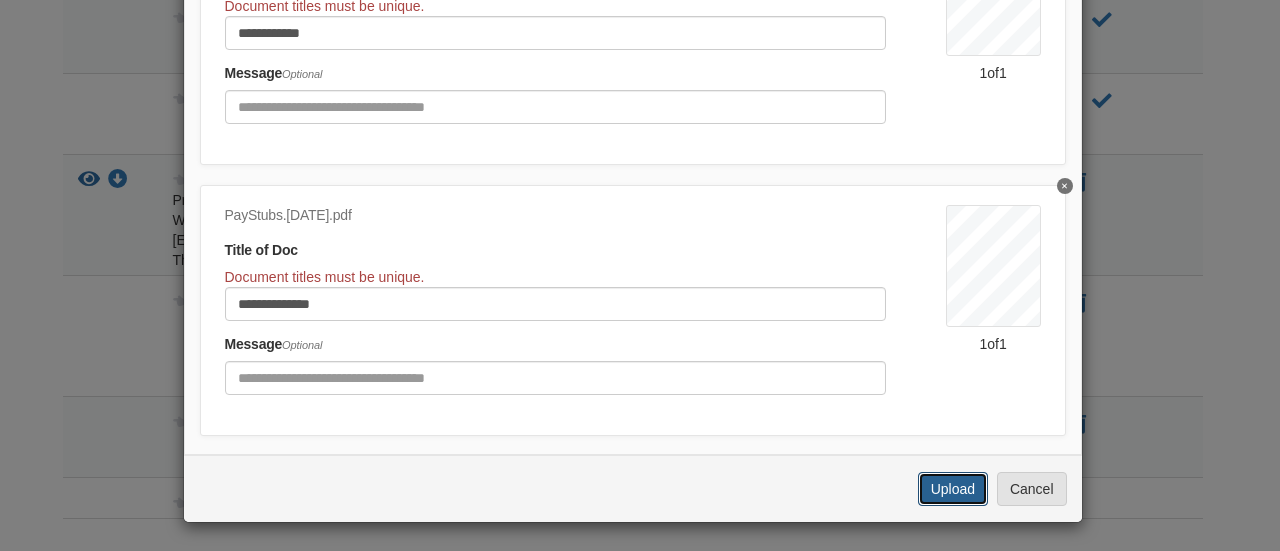 click on "Upload" at bounding box center (953, 489) 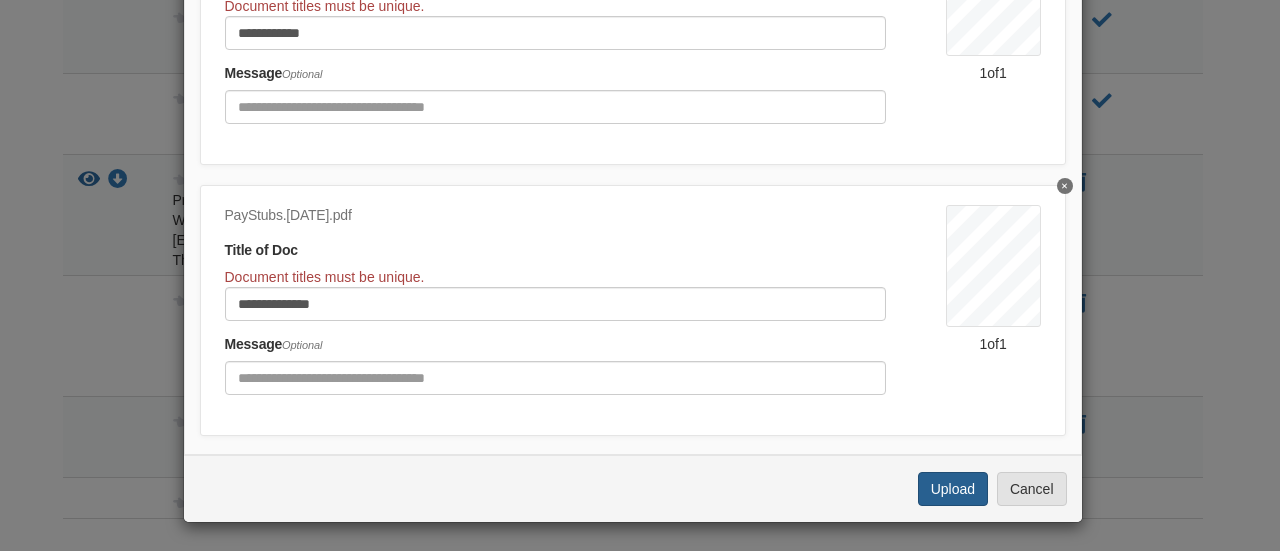 scroll, scrollTop: 286, scrollLeft: 0, axis: vertical 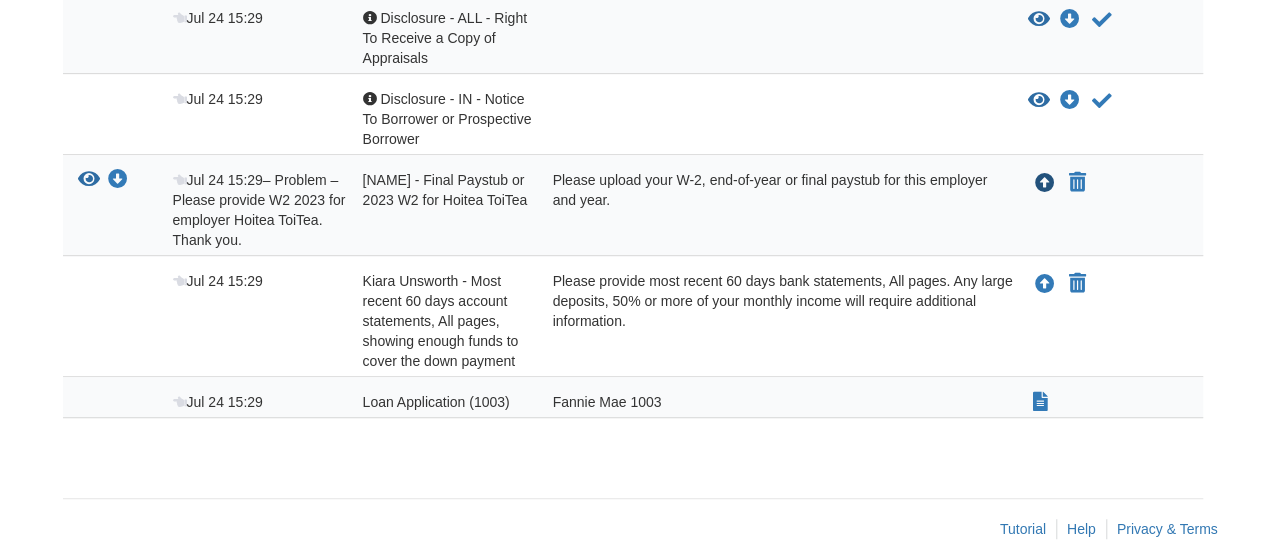 click at bounding box center [1045, 184] 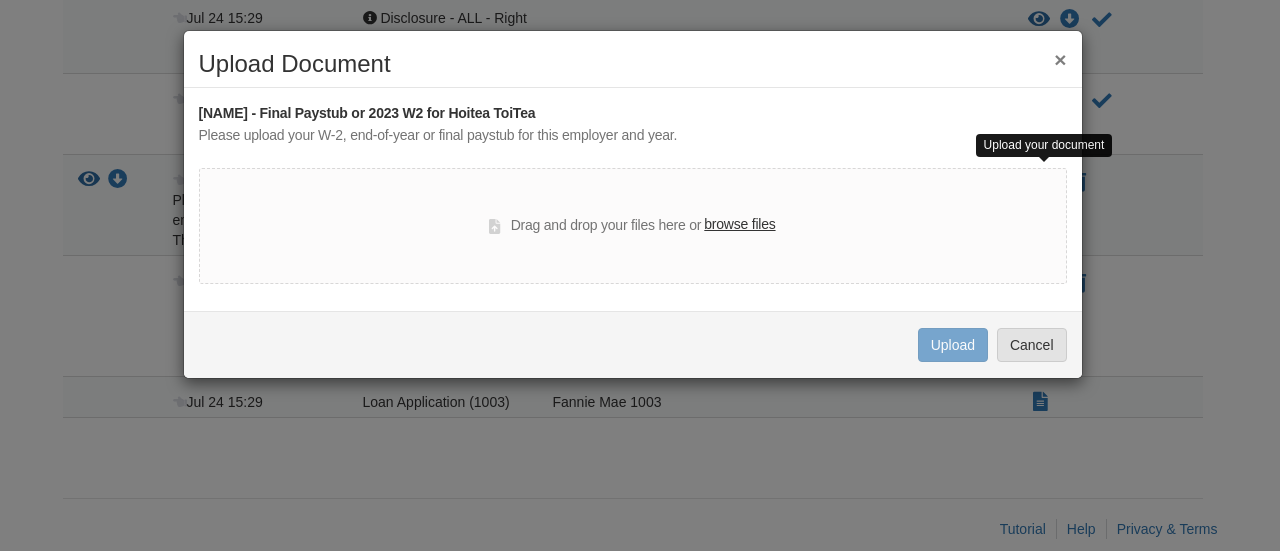 click on "Drag and drop your files here or   browse files" at bounding box center (632, 226) 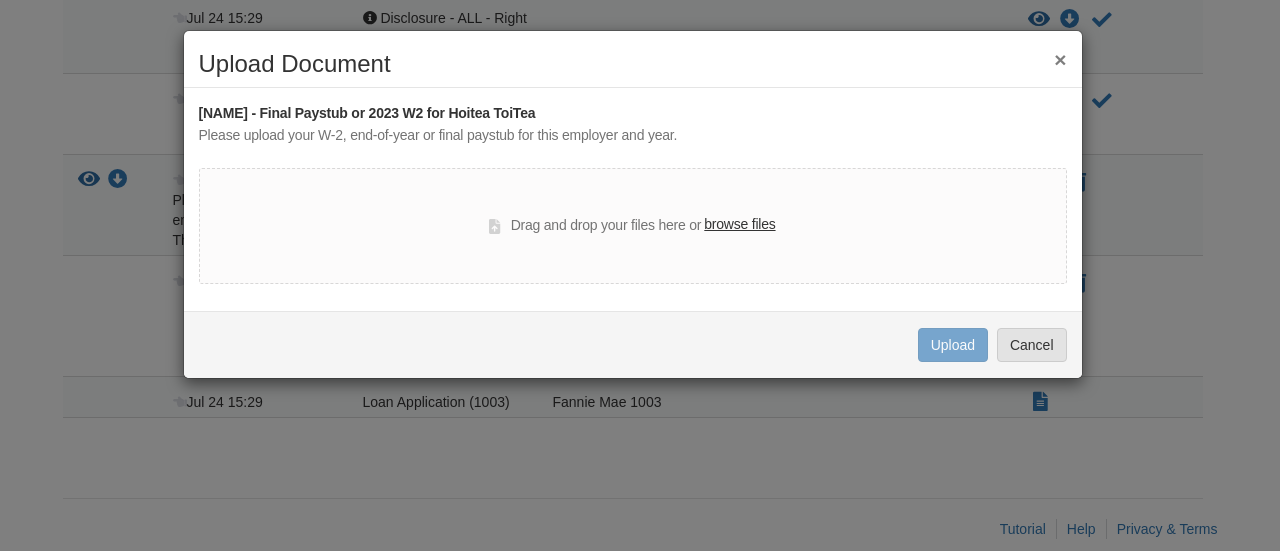 click on "browse files" at bounding box center (739, 225) 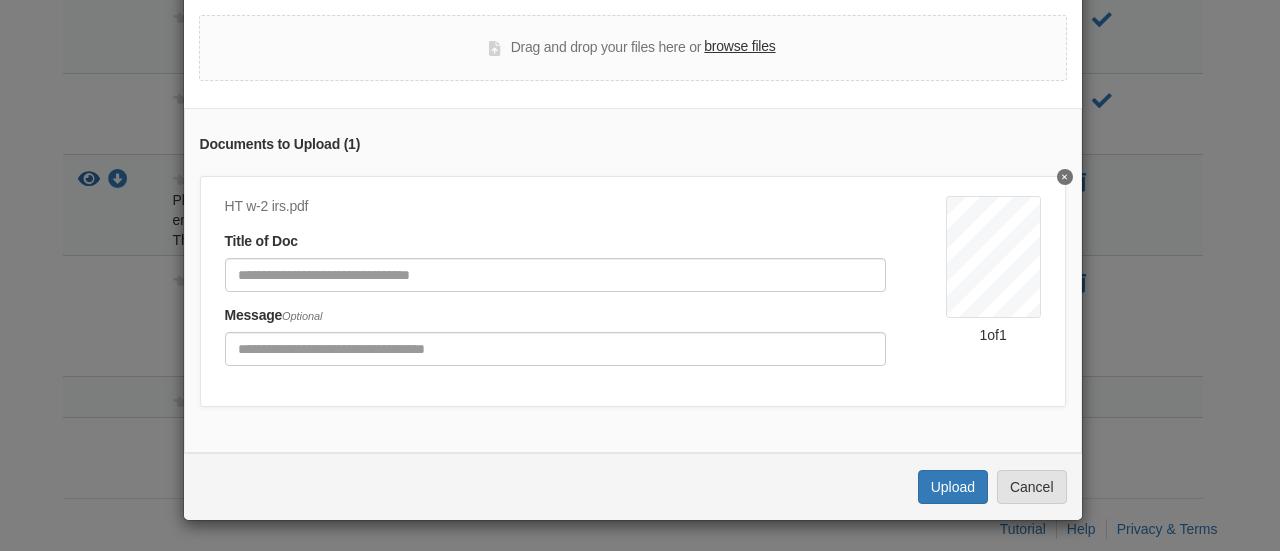 scroll, scrollTop: 155, scrollLeft: 0, axis: vertical 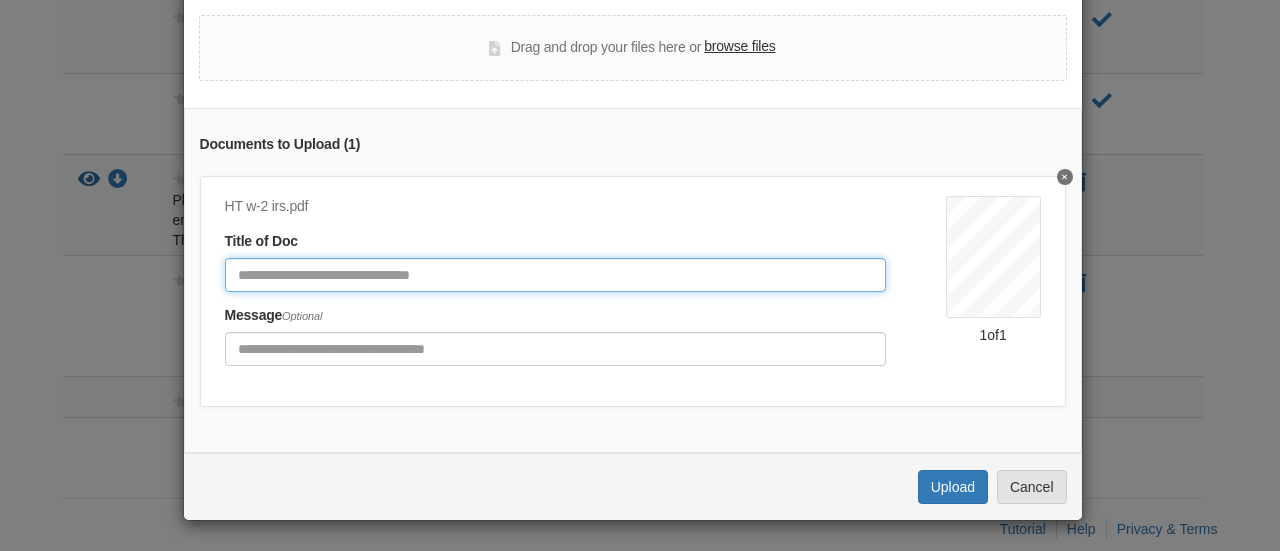 click 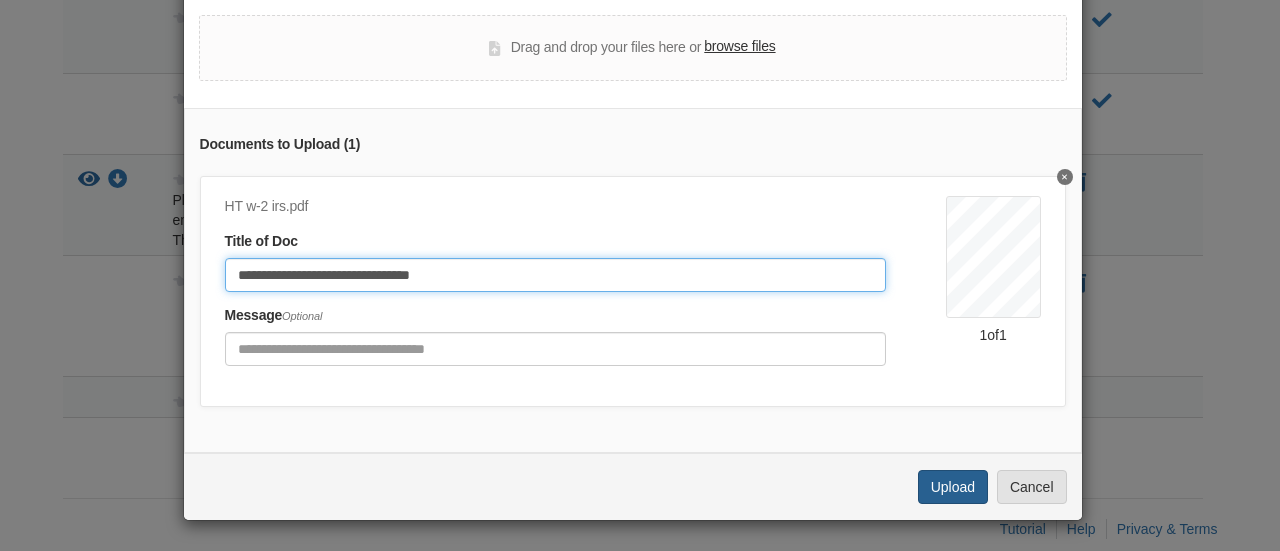 type on "**********" 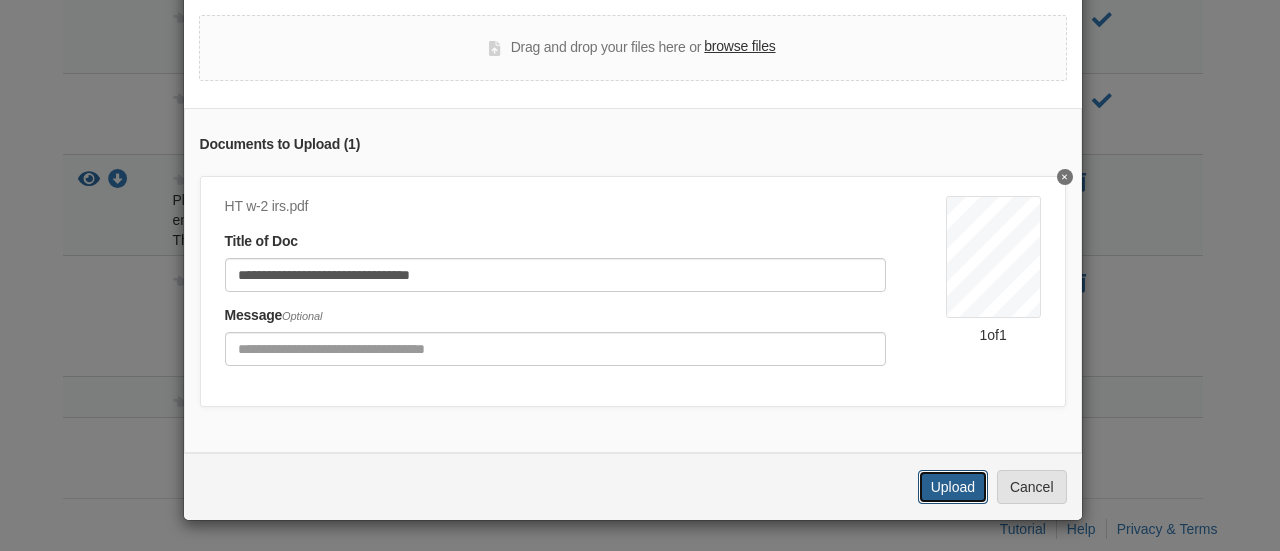 click on "Upload" at bounding box center [953, 487] 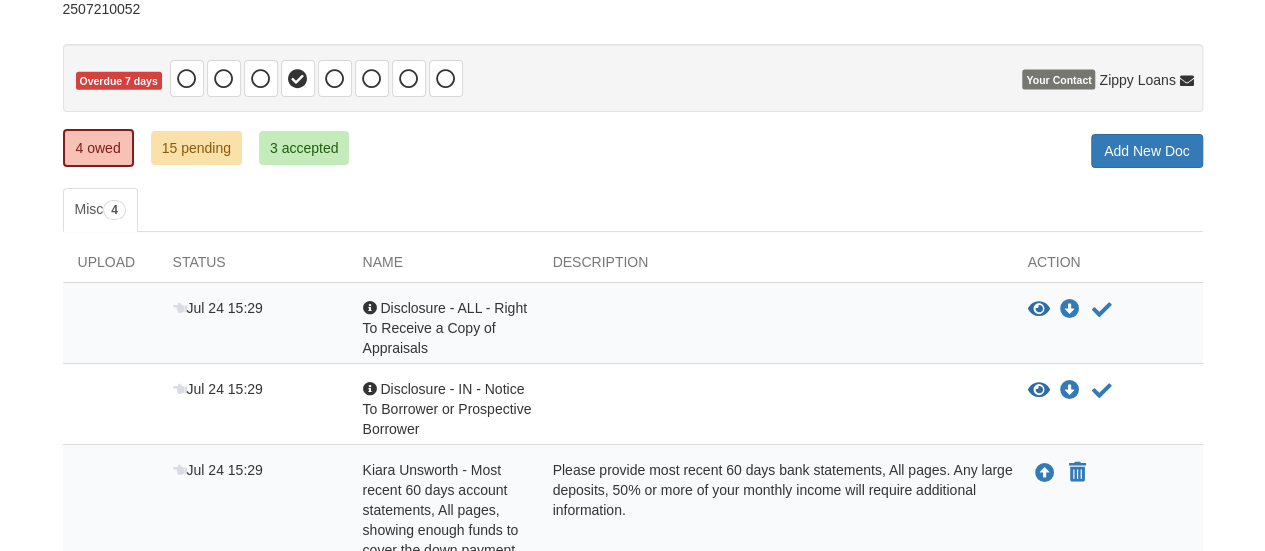 scroll, scrollTop: 164, scrollLeft: 0, axis: vertical 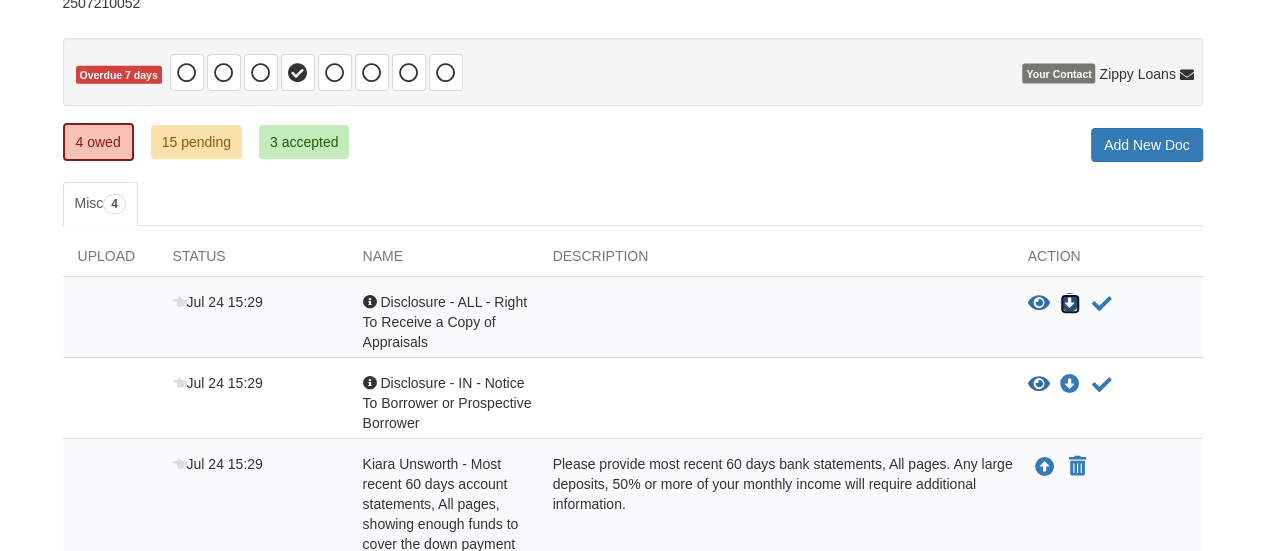 click at bounding box center [1070, 304] 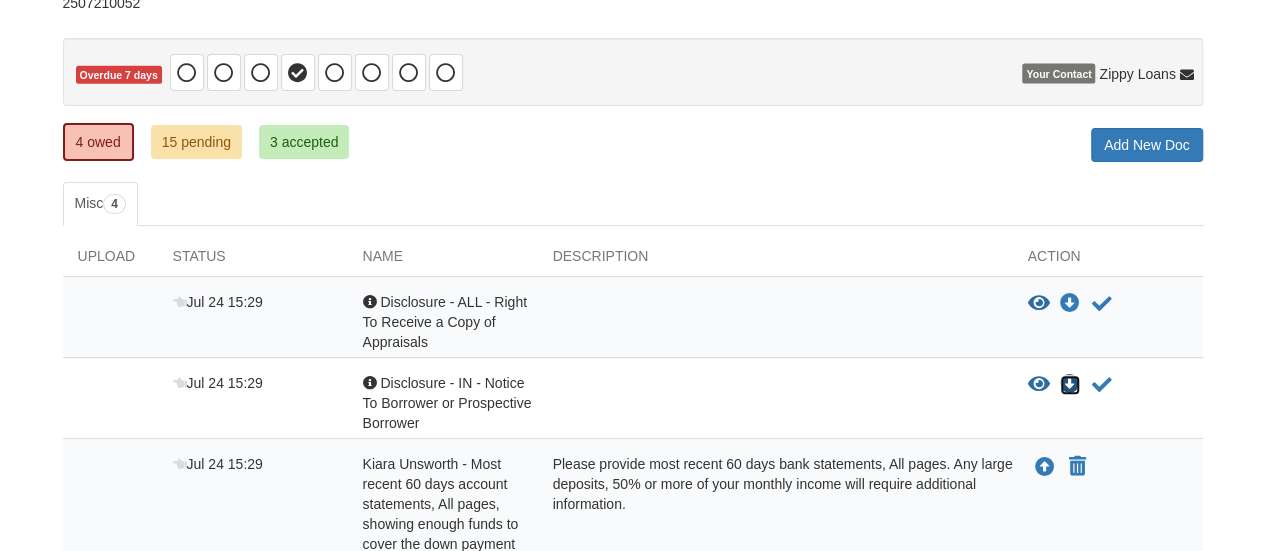 click at bounding box center [1070, 385] 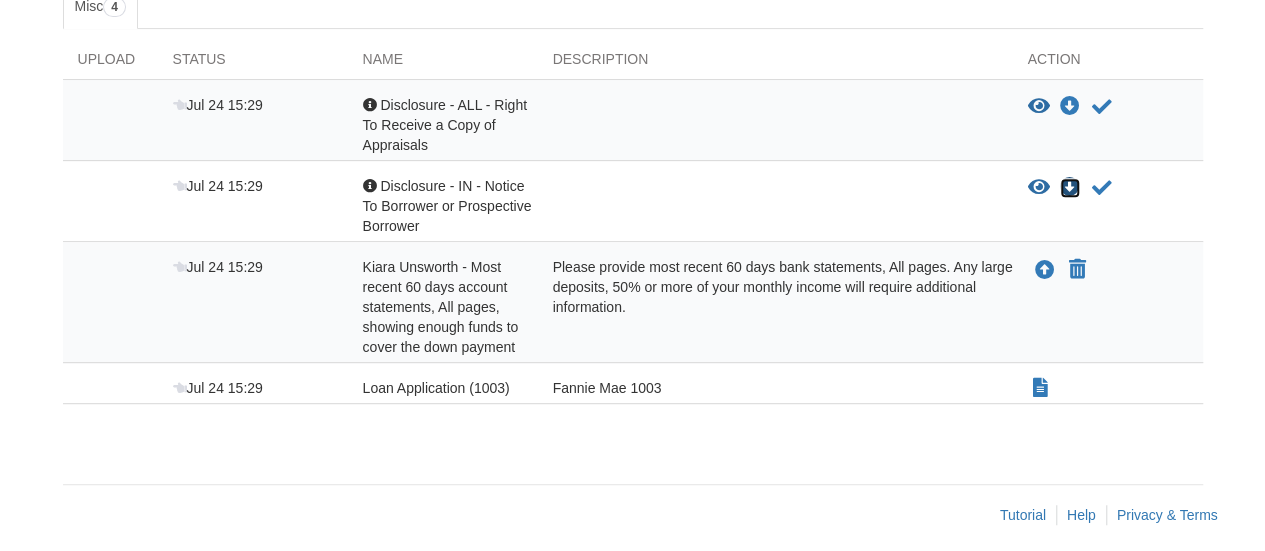 scroll, scrollTop: 368, scrollLeft: 0, axis: vertical 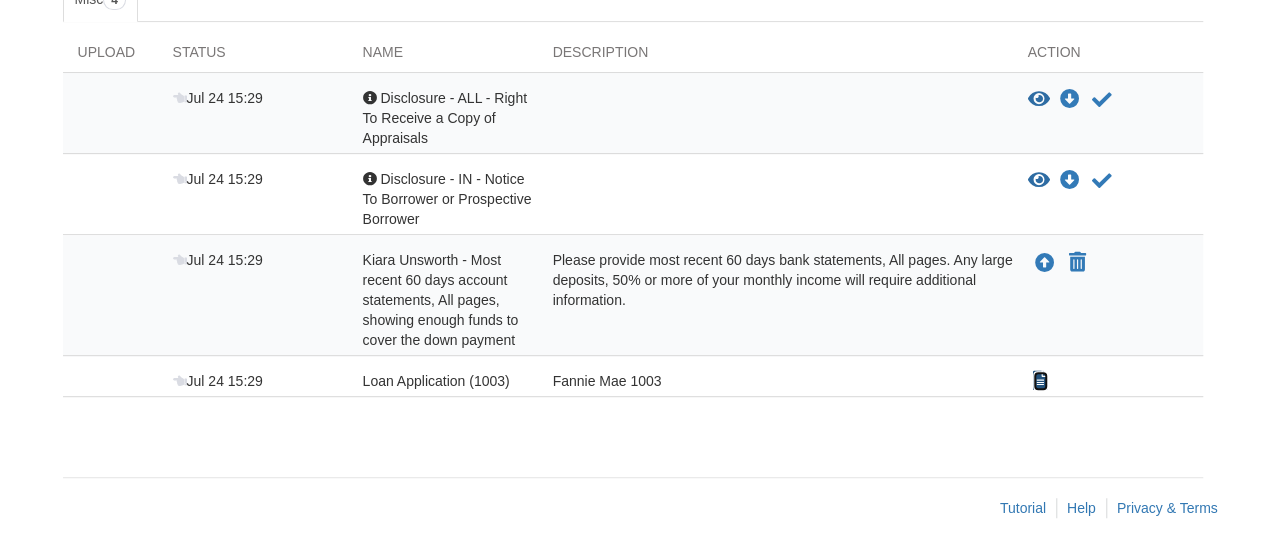 click at bounding box center (1040, 381) 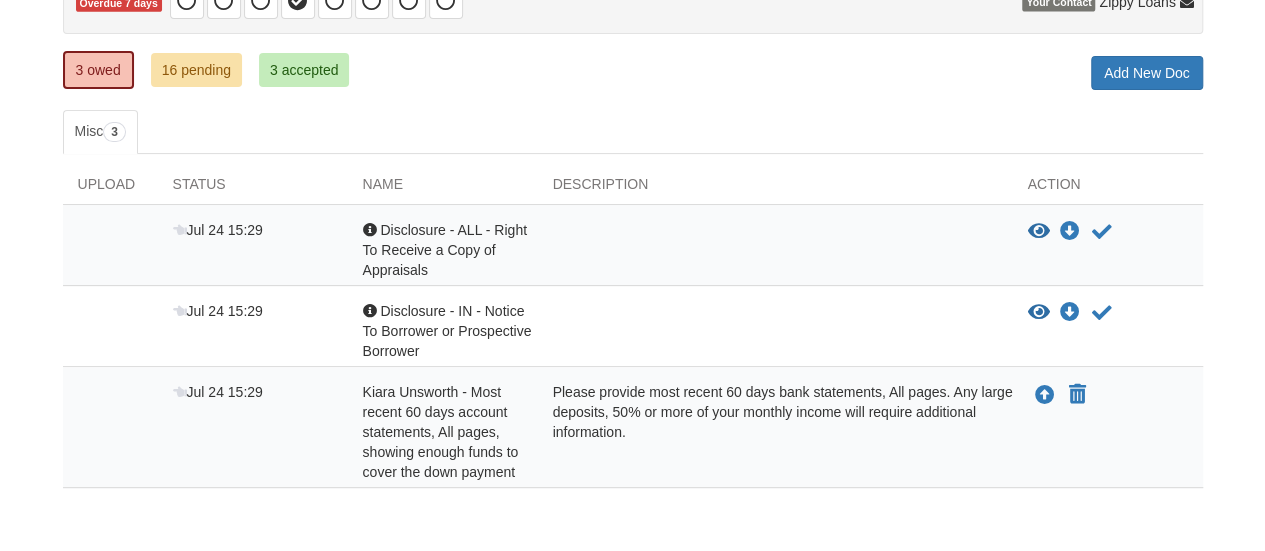 scroll, scrollTop: 235, scrollLeft: 0, axis: vertical 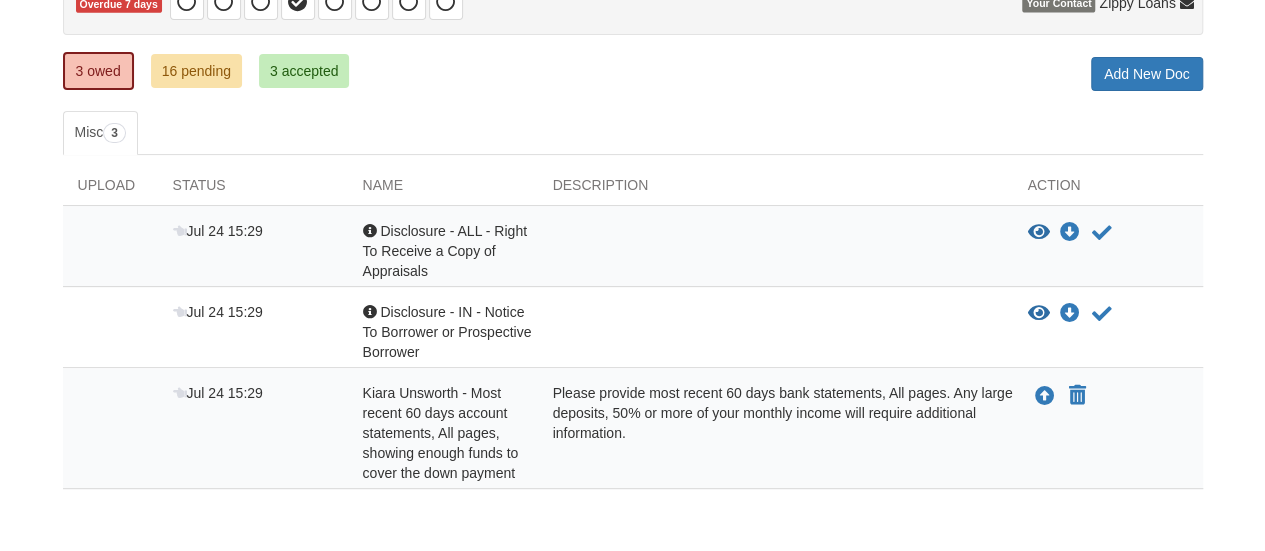 click at bounding box center (1039, 233) 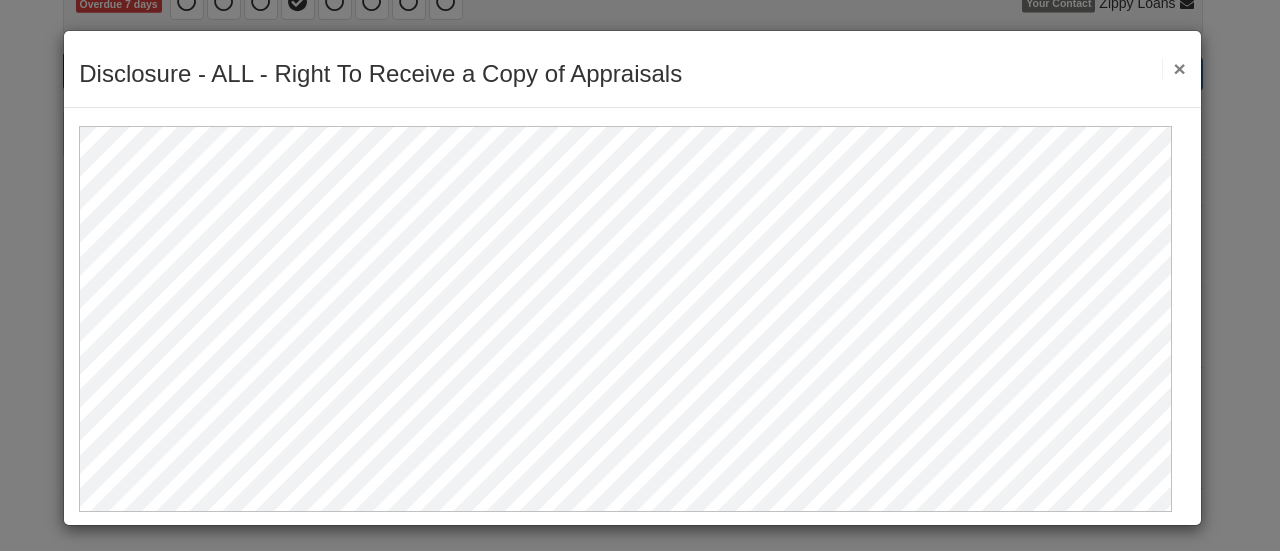 click on "×" at bounding box center (1173, 68) 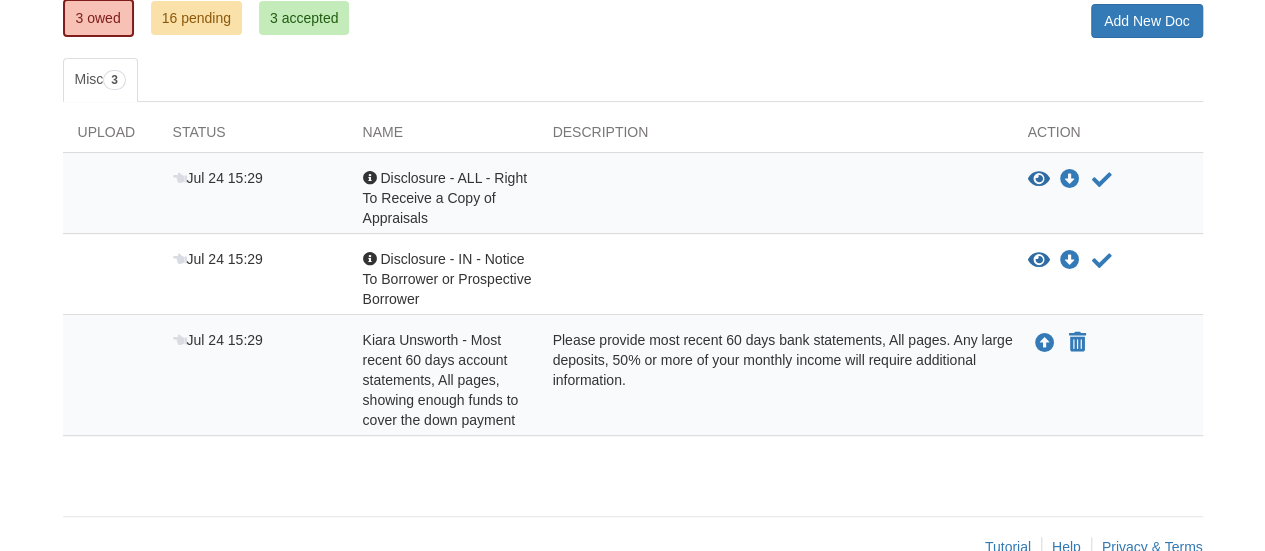 scroll, scrollTop: 328, scrollLeft: 0, axis: vertical 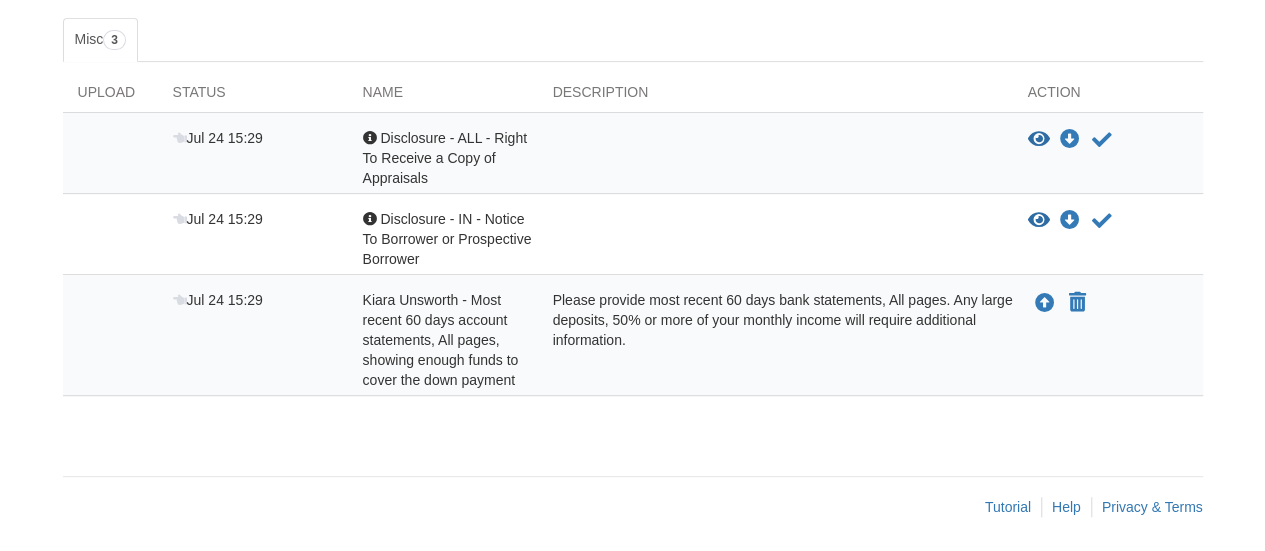 click on "×
×
×
Pending Add Document Notice
document  will be included in the email sent to
Personal Note in Email to
Email Notice
Cancel
Send notice of new request to
Stack & send accepted documents from
Add new document for
Your
Flow" at bounding box center [633, 150] 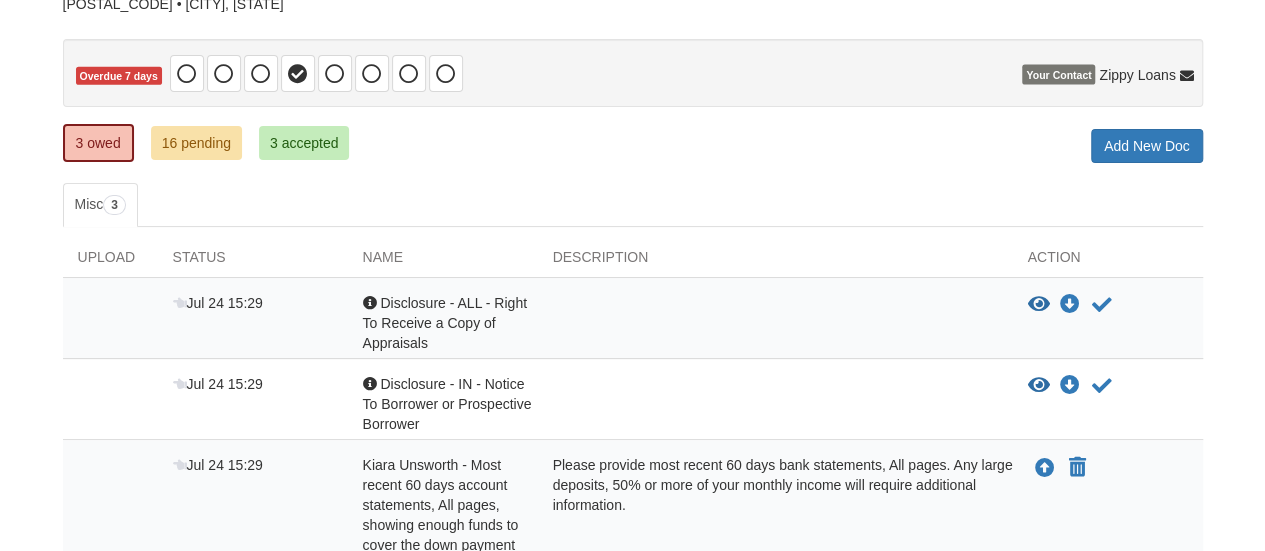 scroll, scrollTop: 0, scrollLeft: 0, axis: both 